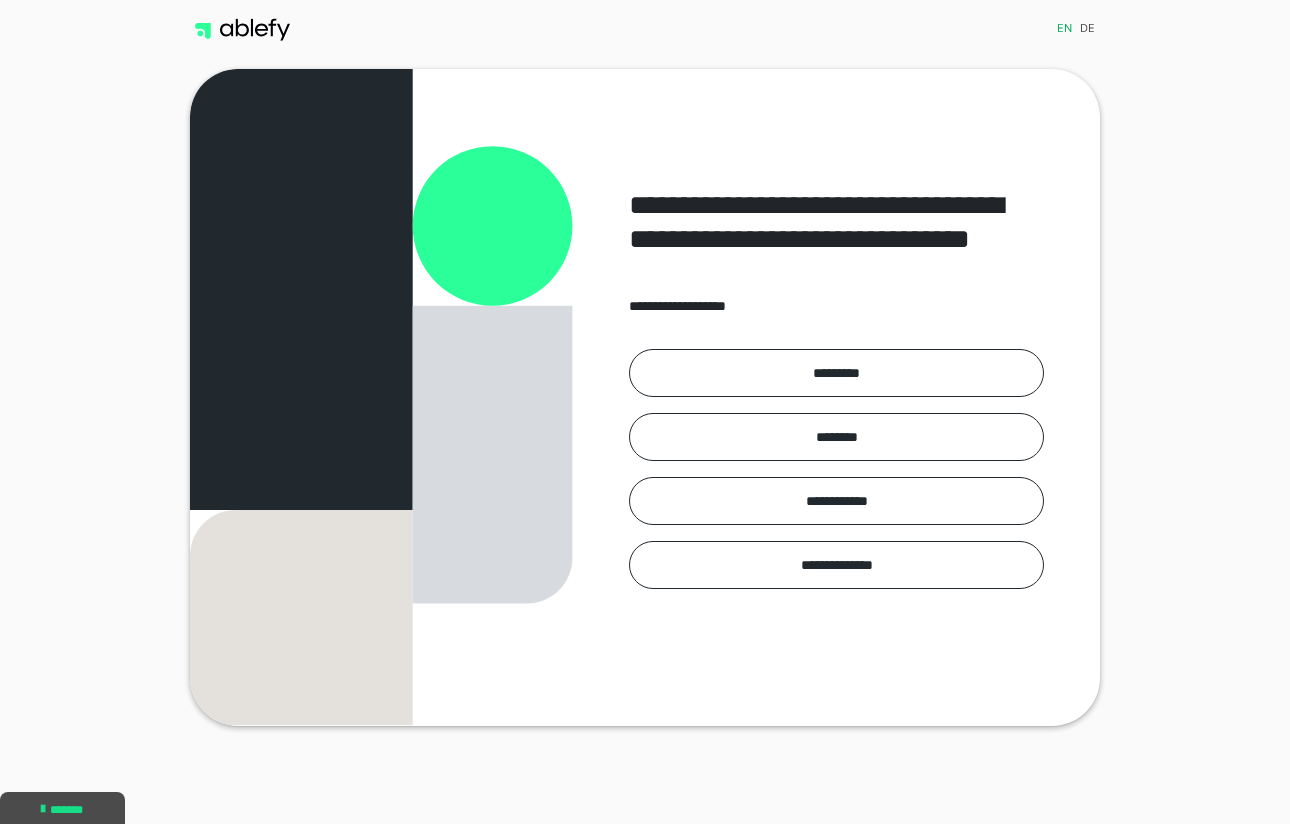 scroll, scrollTop: 0, scrollLeft: 0, axis: both 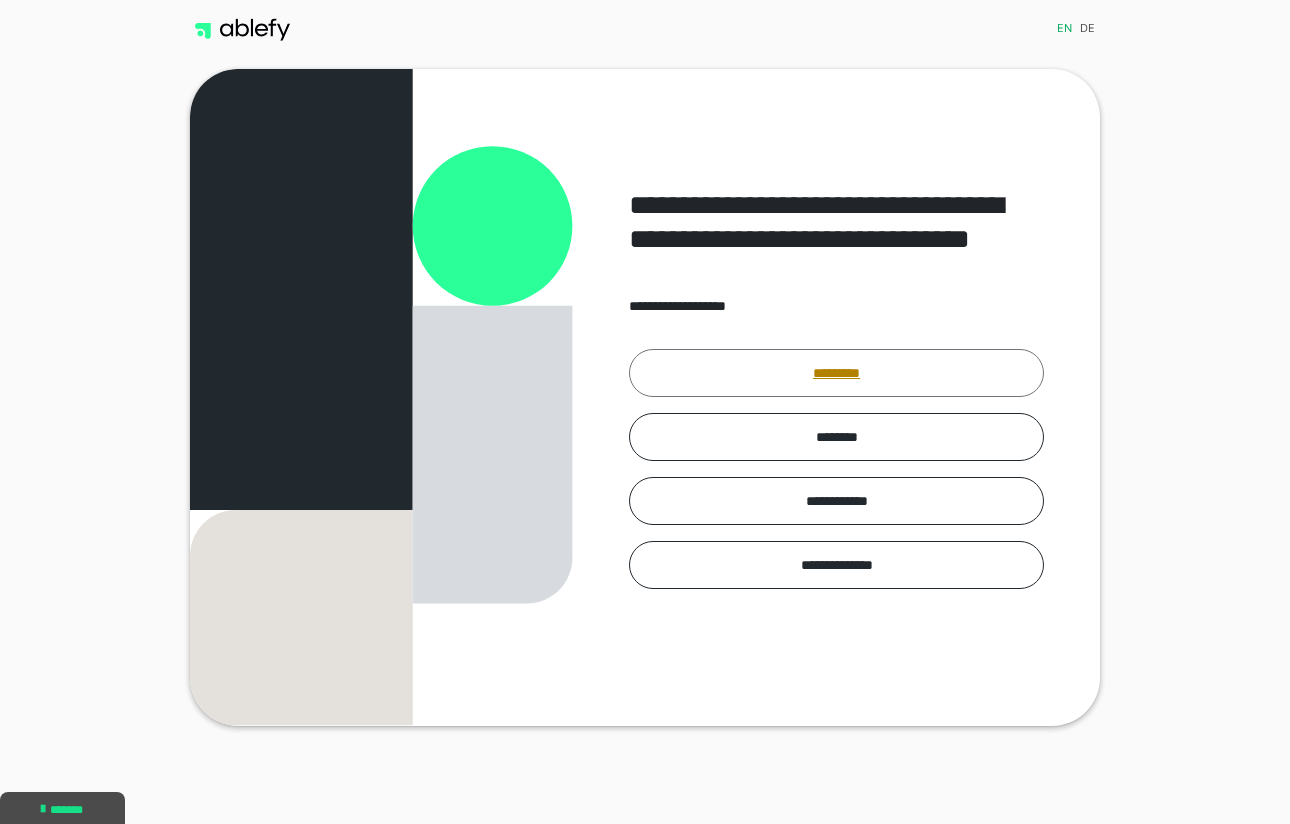 click on "*********" at bounding box center [836, 373] 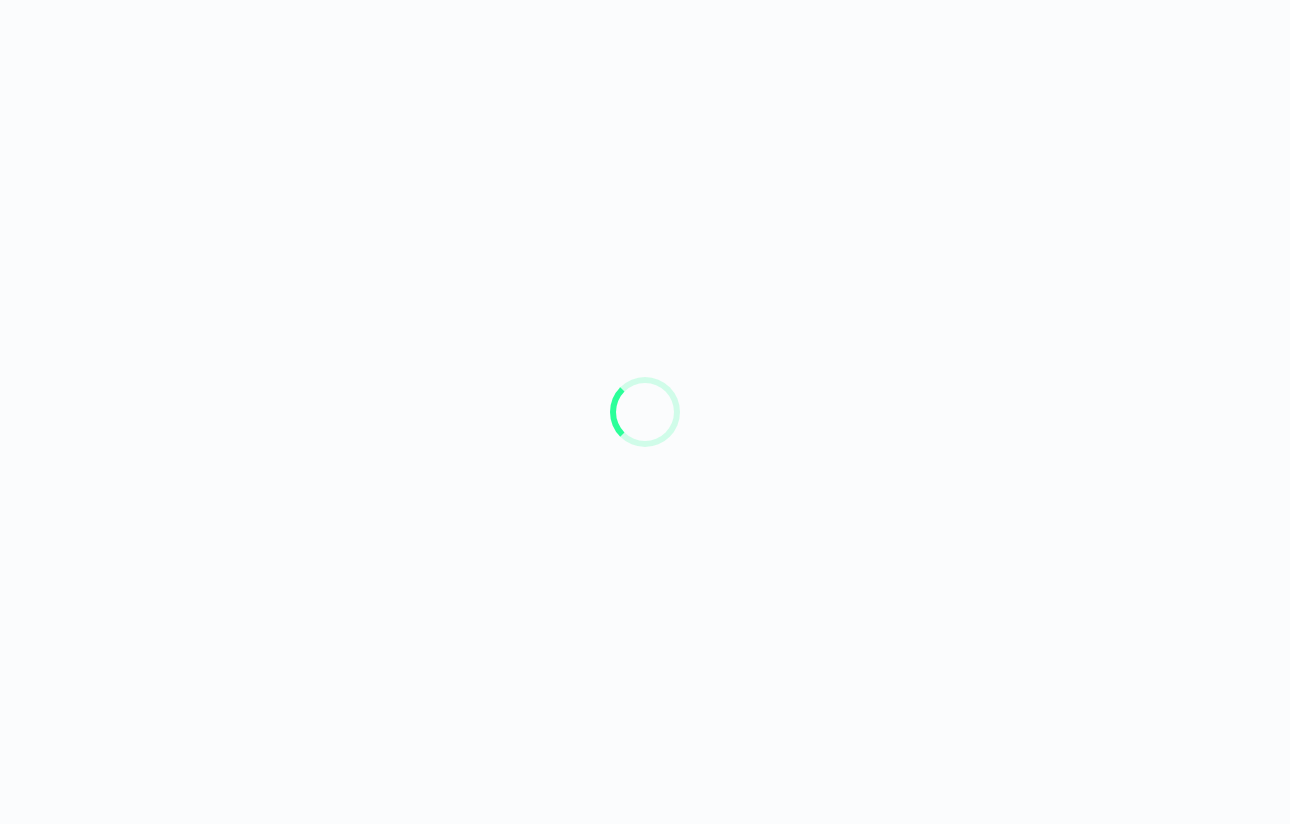 scroll, scrollTop: 0, scrollLeft: 0, axis: both 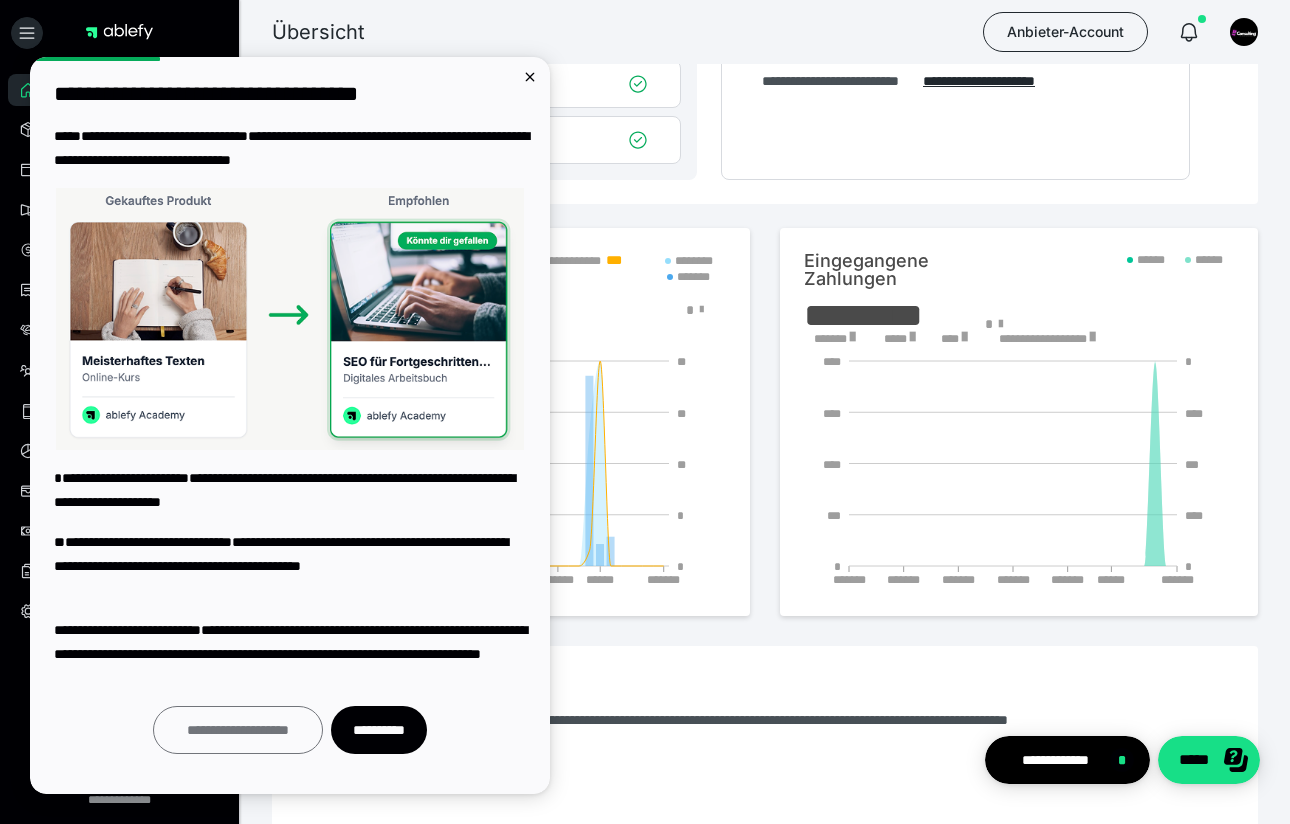click on "**********" at bounding box center [238, 730] 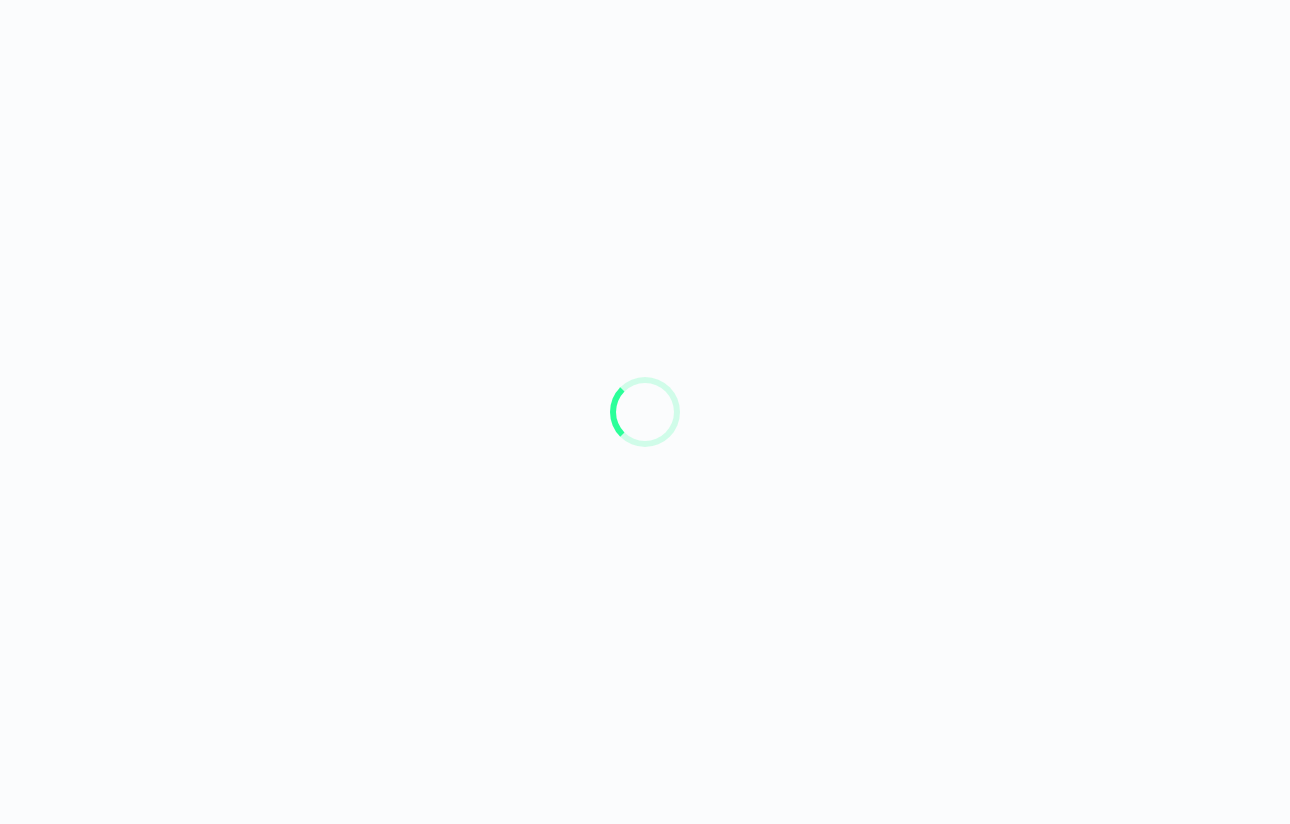 scroll, scrollTop: 0, scrollLeft: 0, axis: both 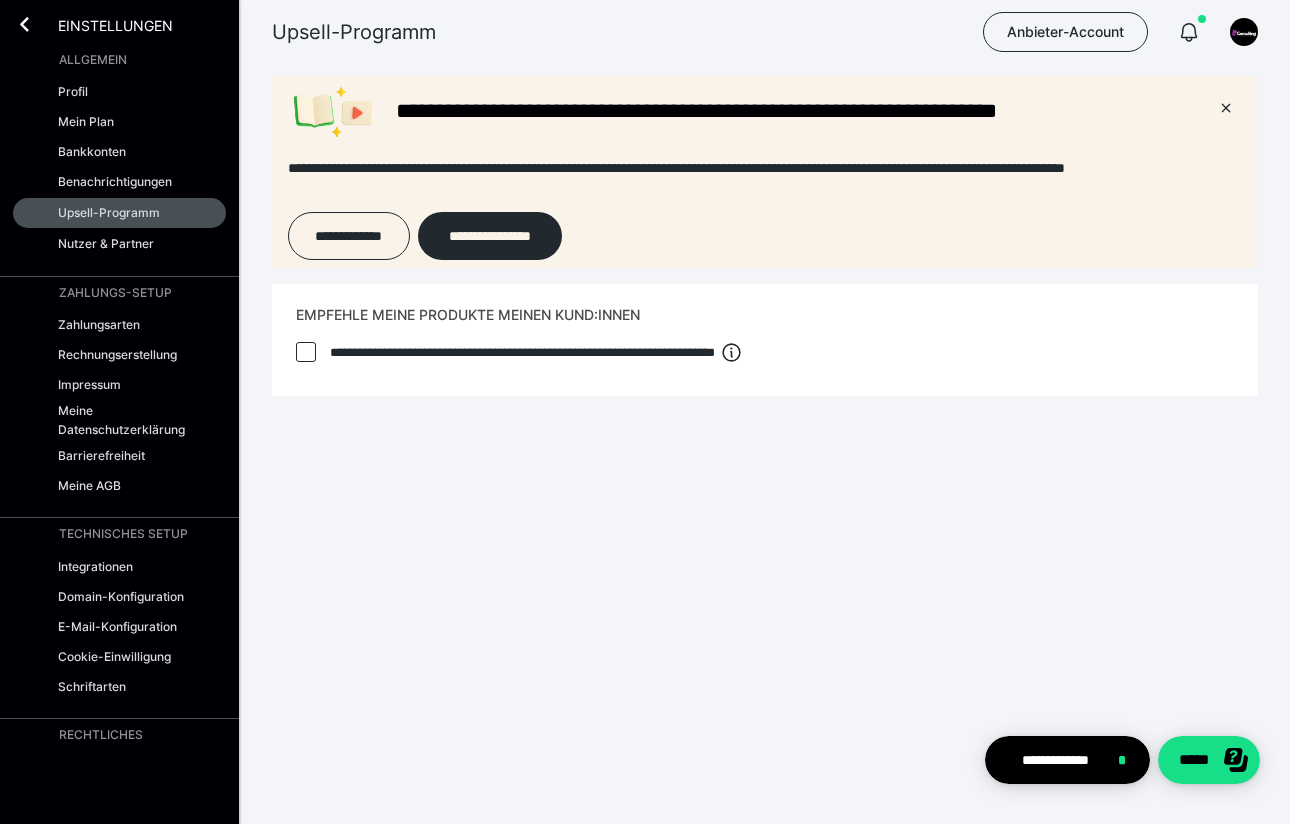 click at bounding box center (306, 352) 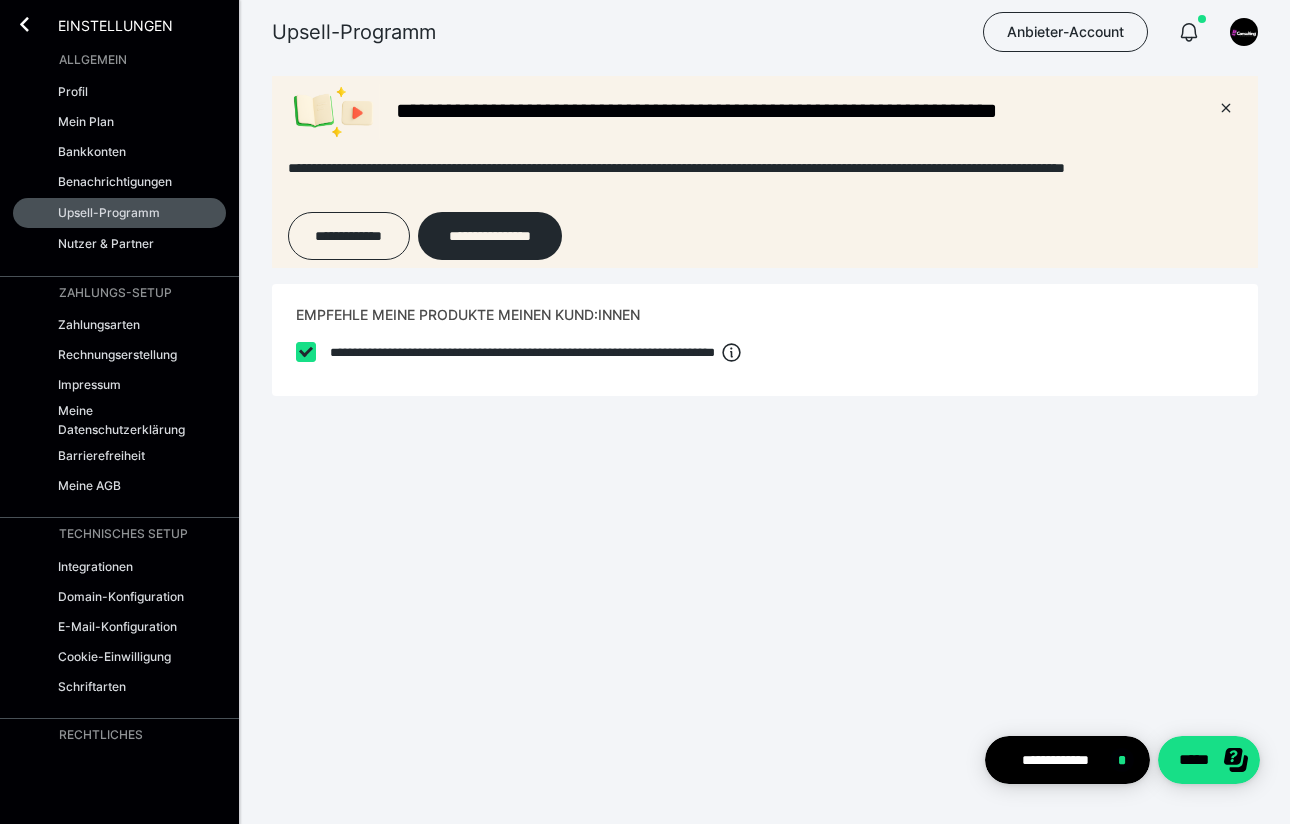 checkbox on "****" 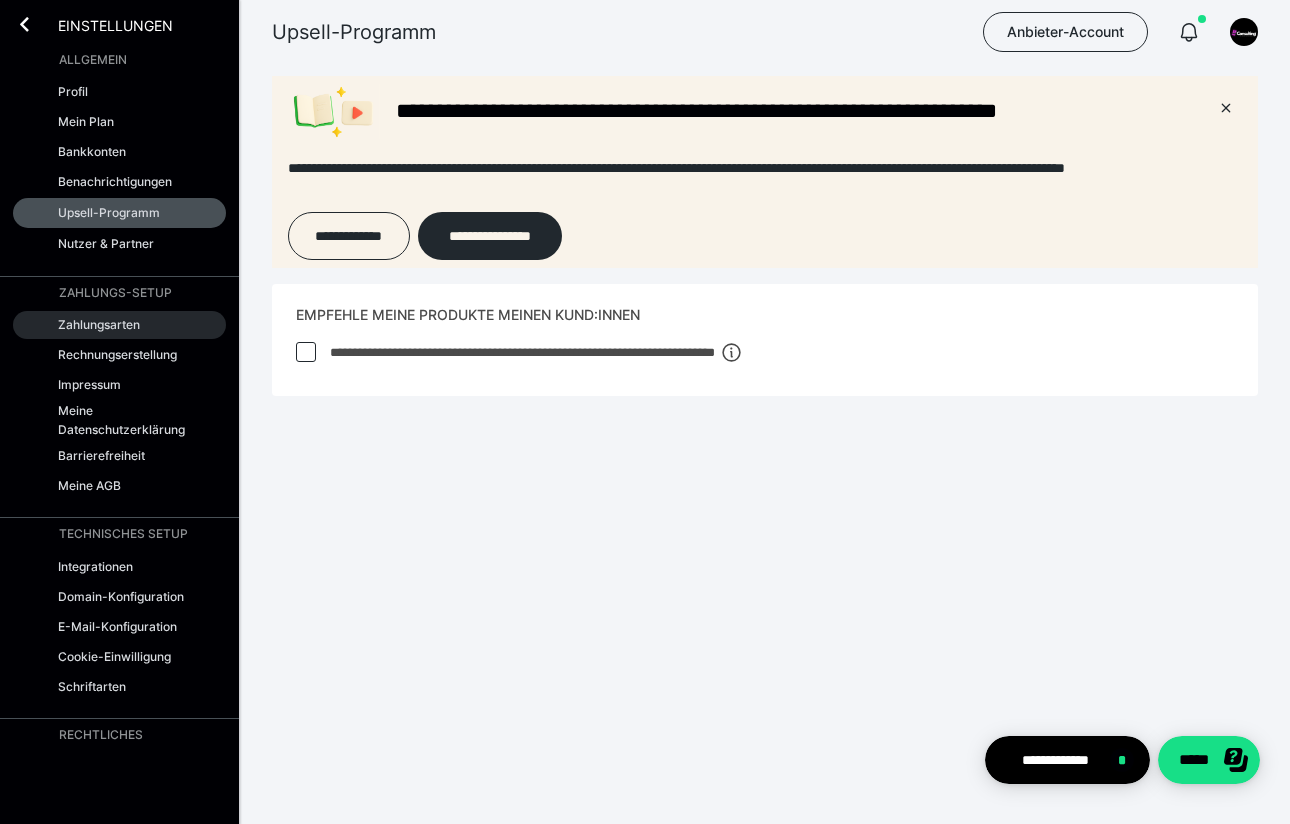 click on "Zahlungsarten" at bounding box center [99, 324] 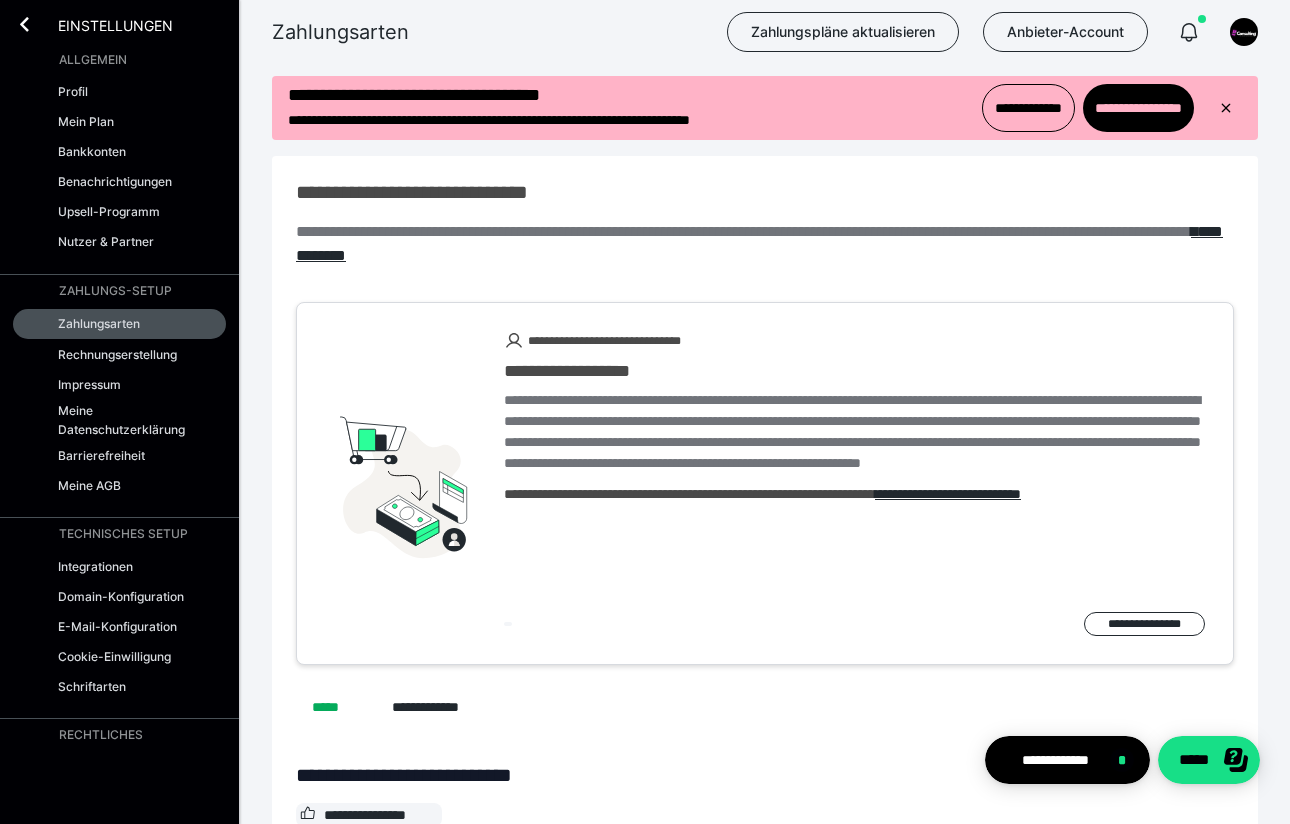 scroll, scrollTop: 0, scrollLeft: 0, axis: both 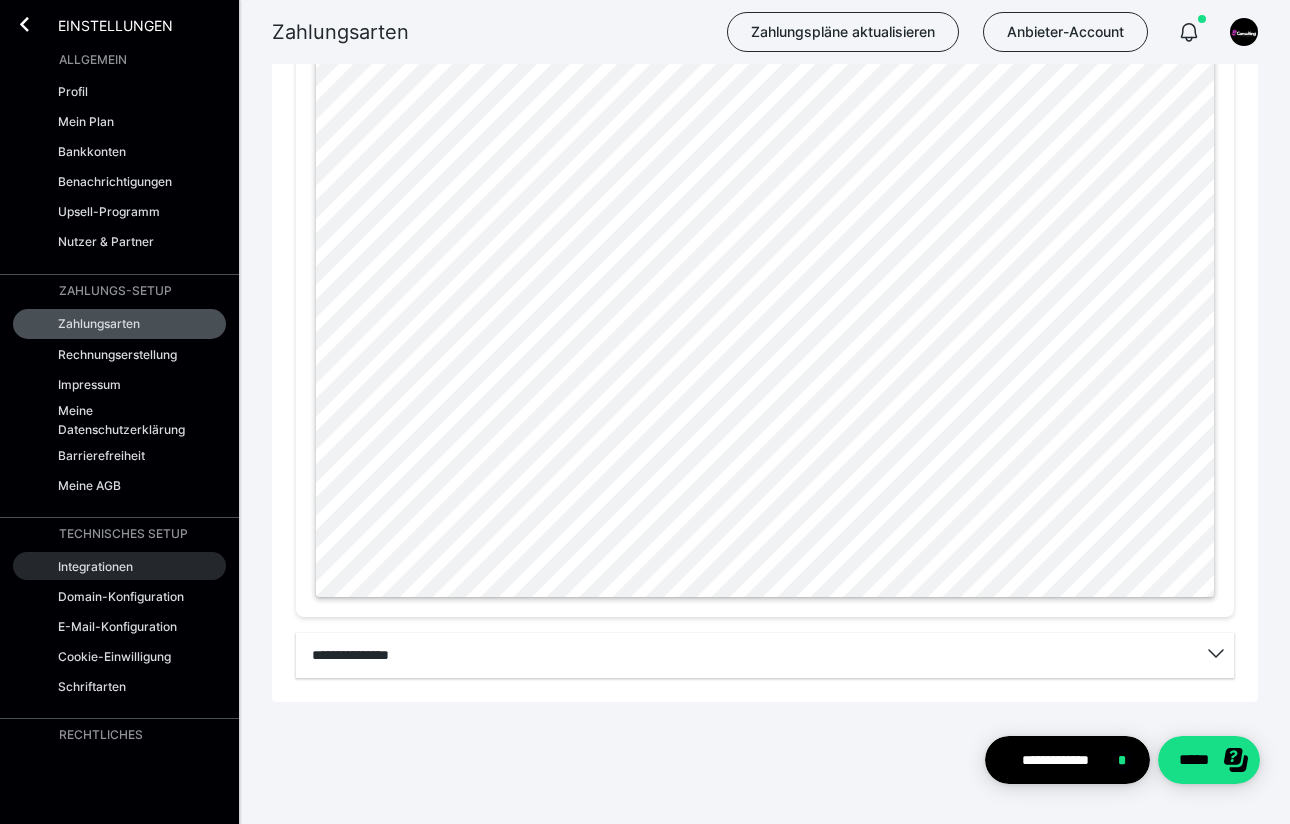 click on "Integrationen" at bounding box center [119, 566] 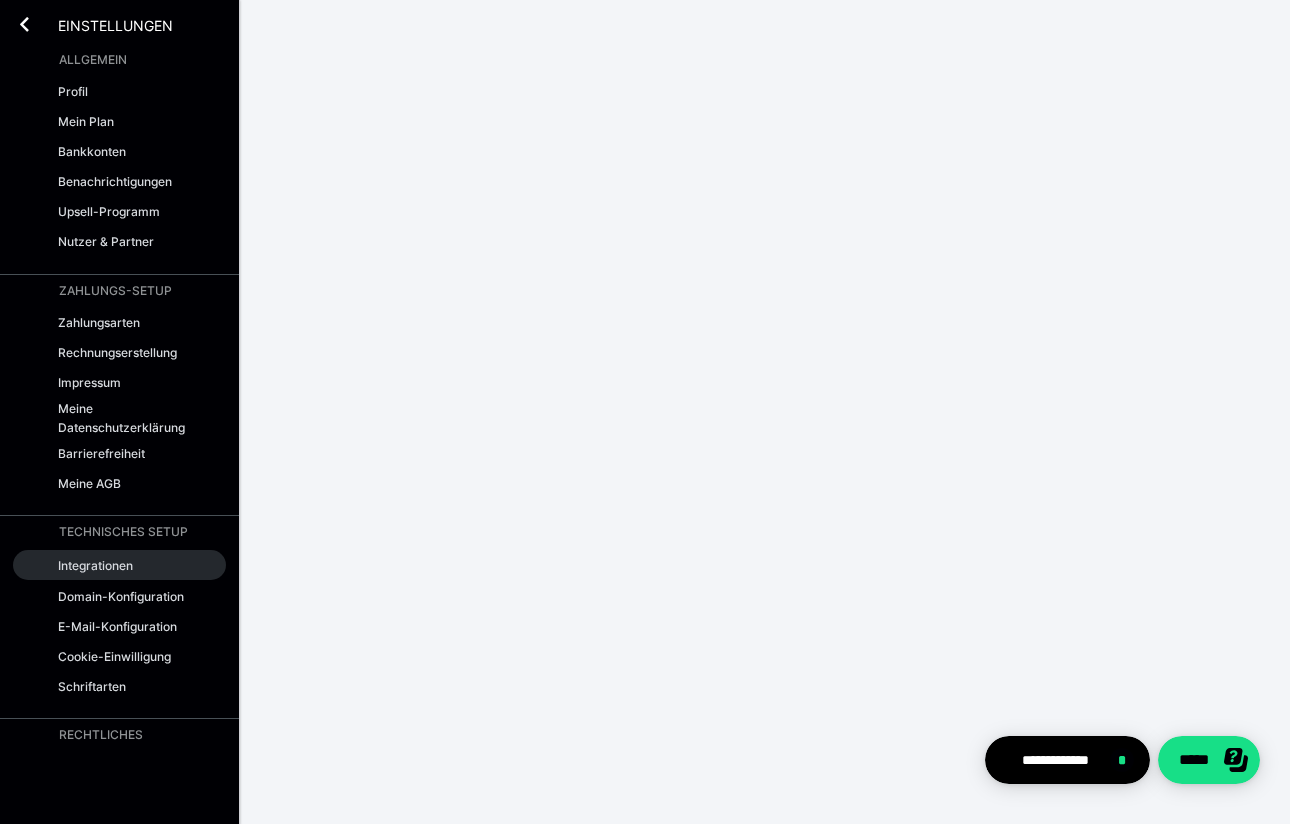 scroll, scrollTop: 0, scrollLeft: 0, axis: both 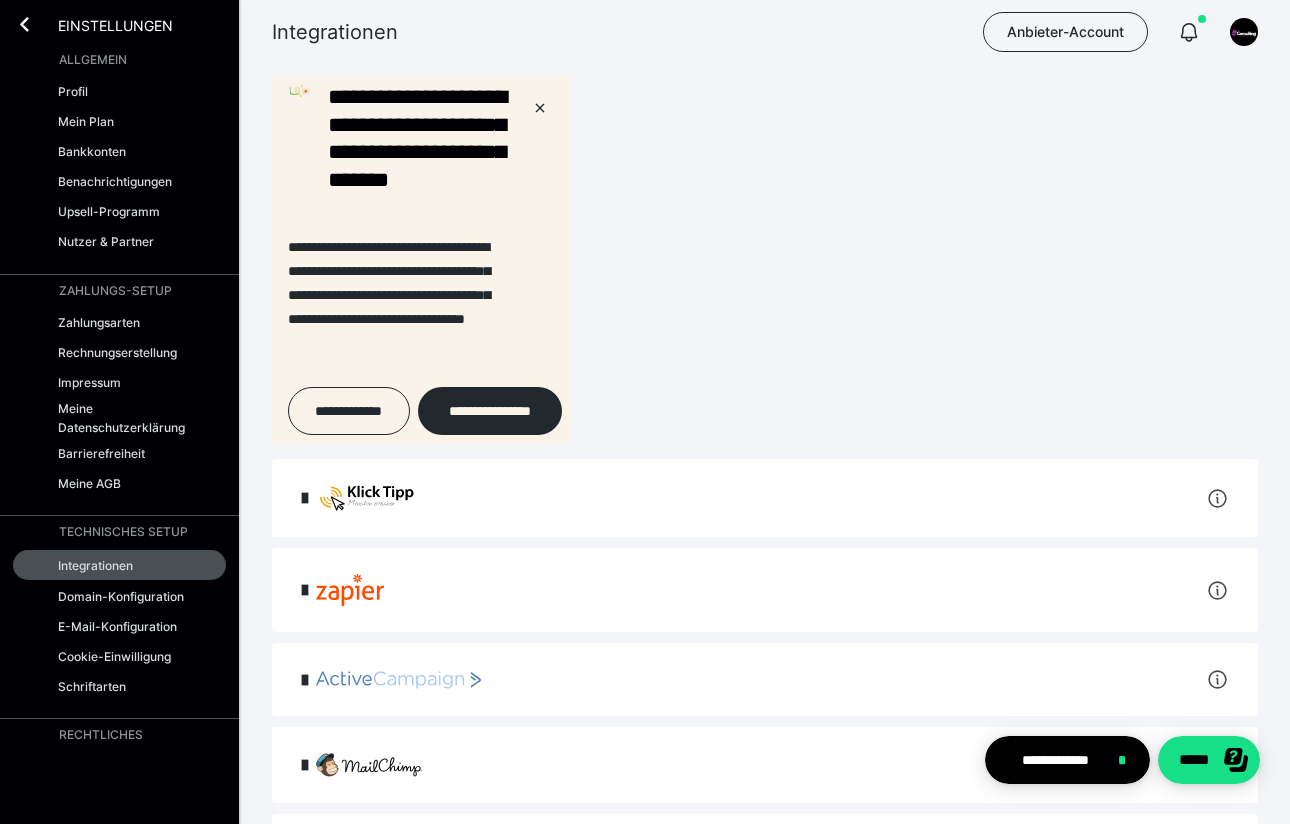 click on "Einstellungen" at bounding box center (101, 24) 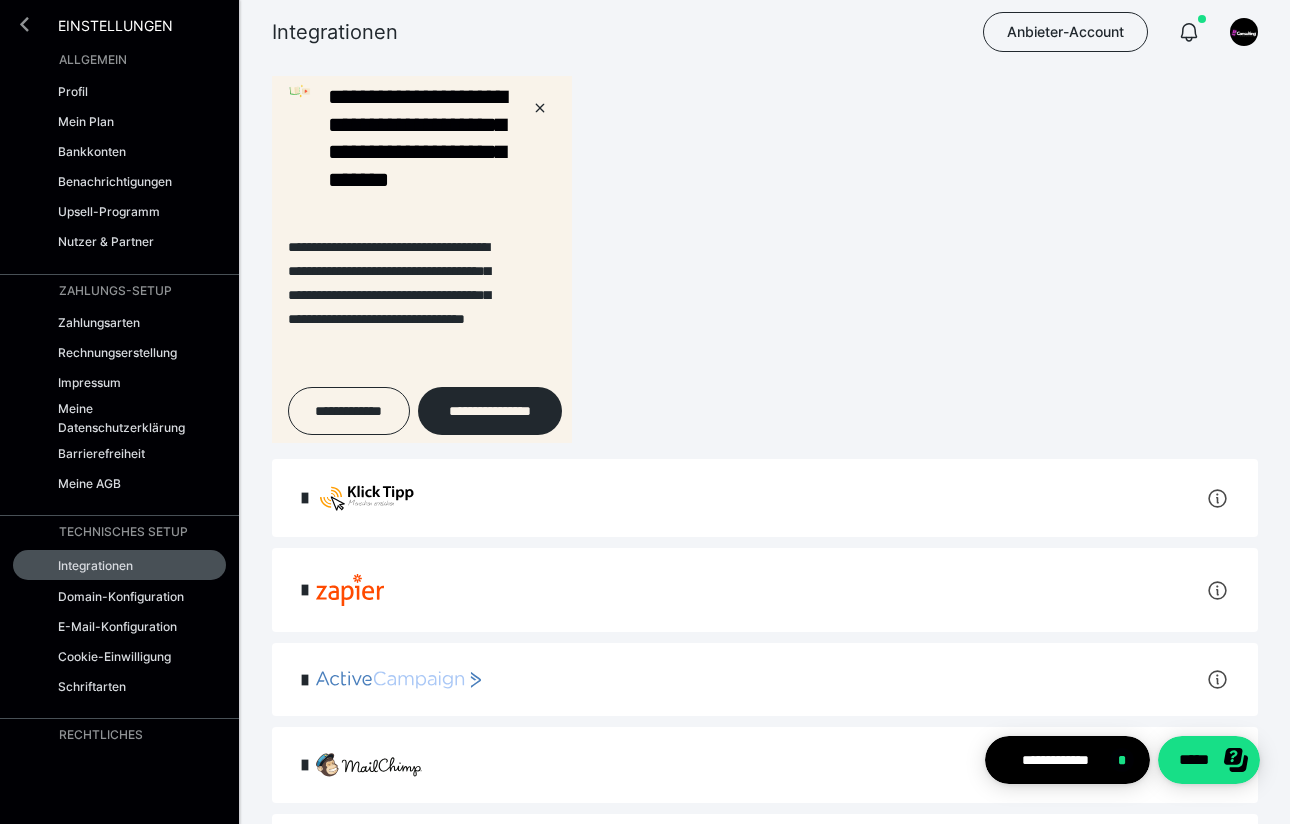 click at bounding box center (24, 24) 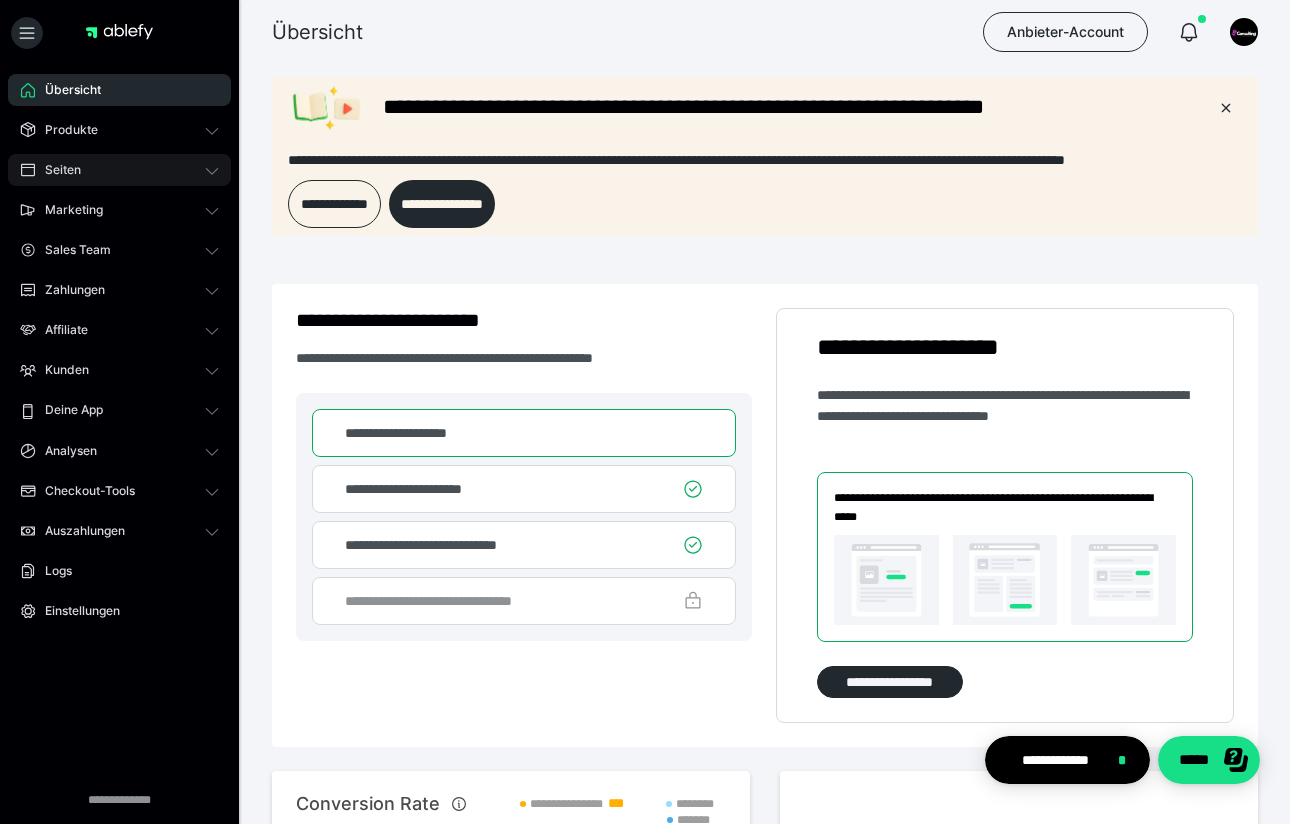 scroll, scrollTop: 0, scrollLeft: 0, axis: both 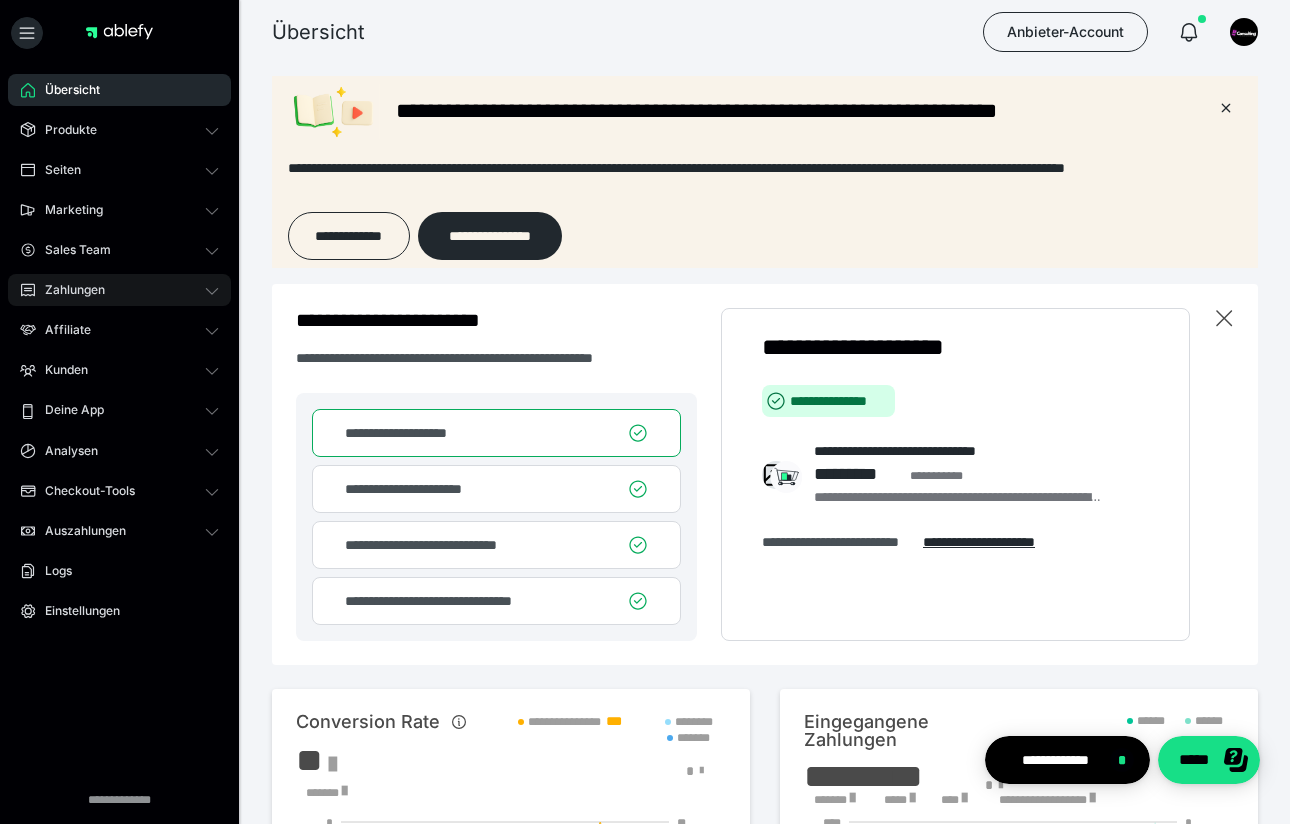 click on "Zahlungen" at bounding box center (68, 290) 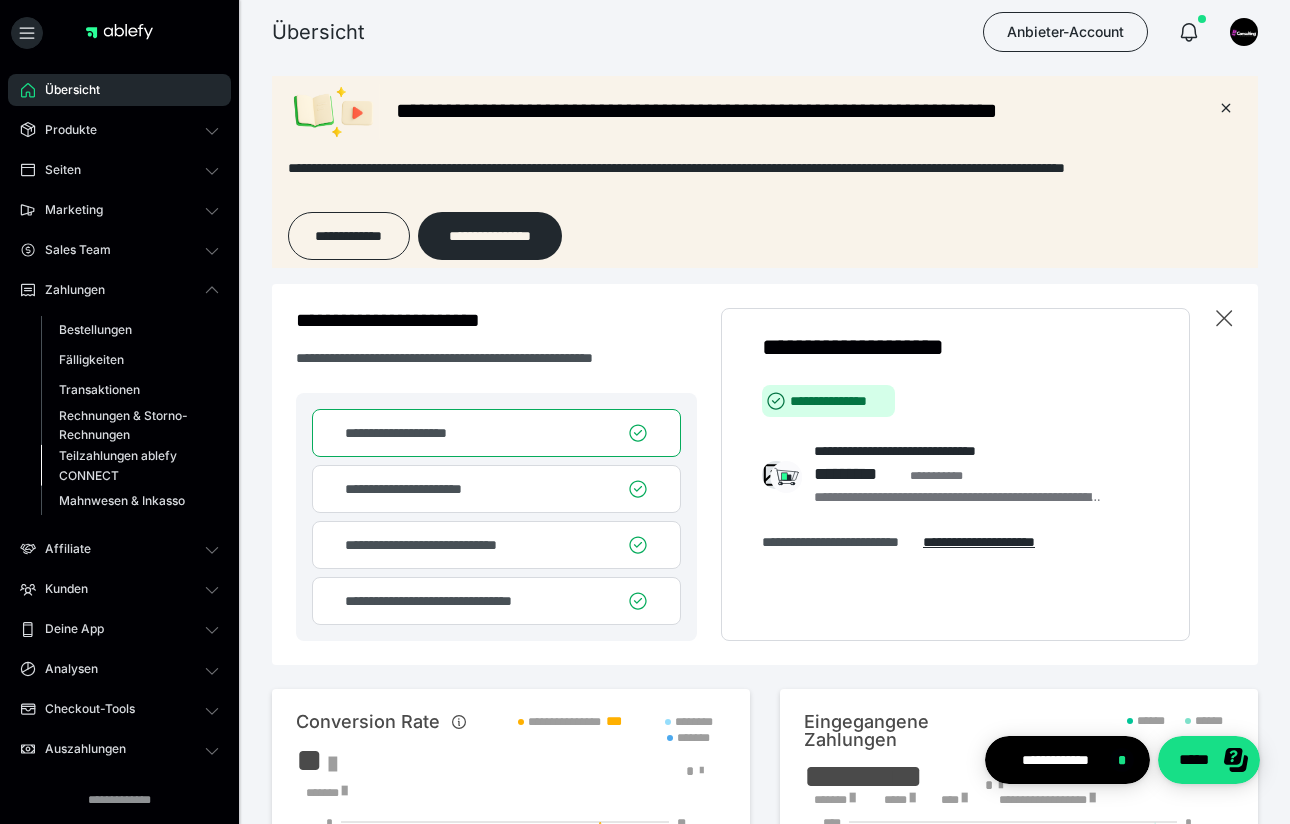 click on "Teilzahlungen ablefy CONNECT" at bounding box center [126, 465] 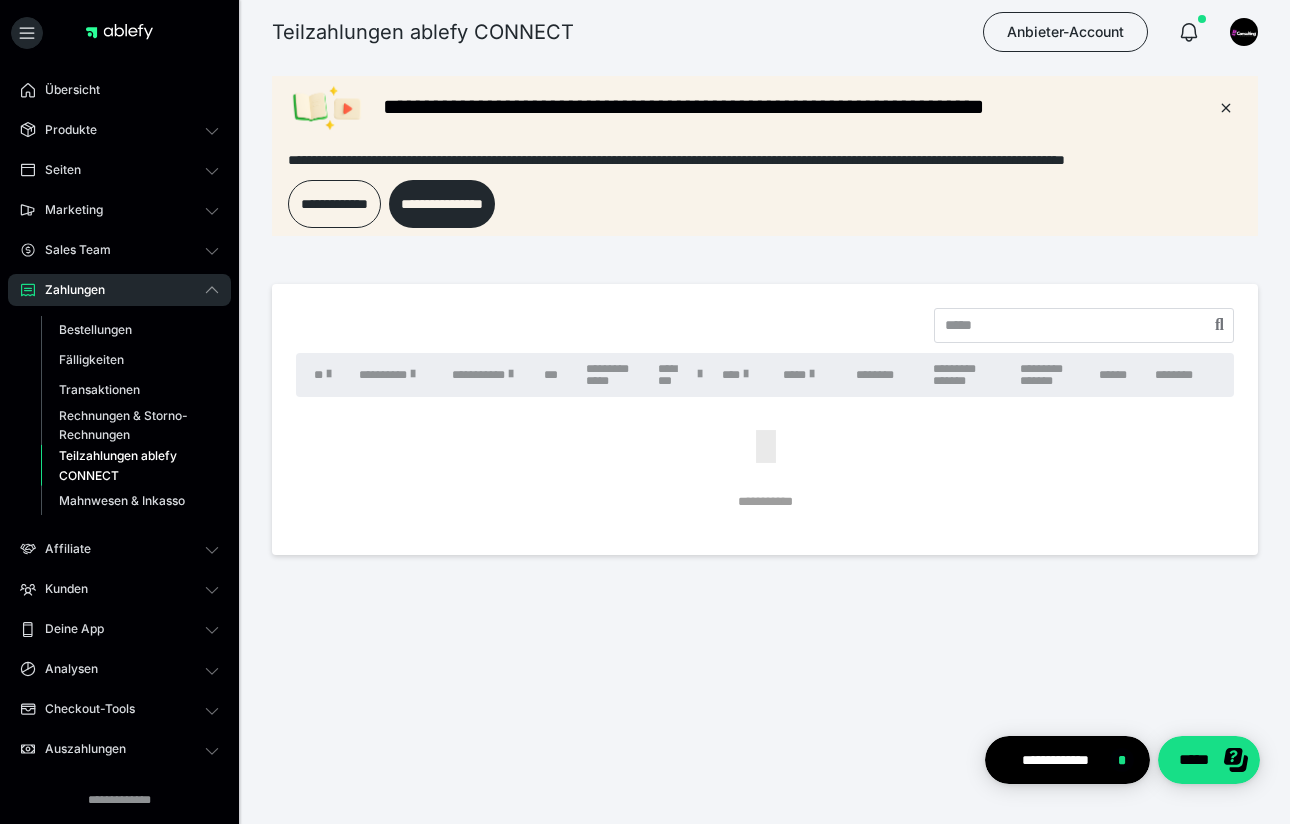 scroll, scrollTop: 0, scrollLeft: 0, axis: both 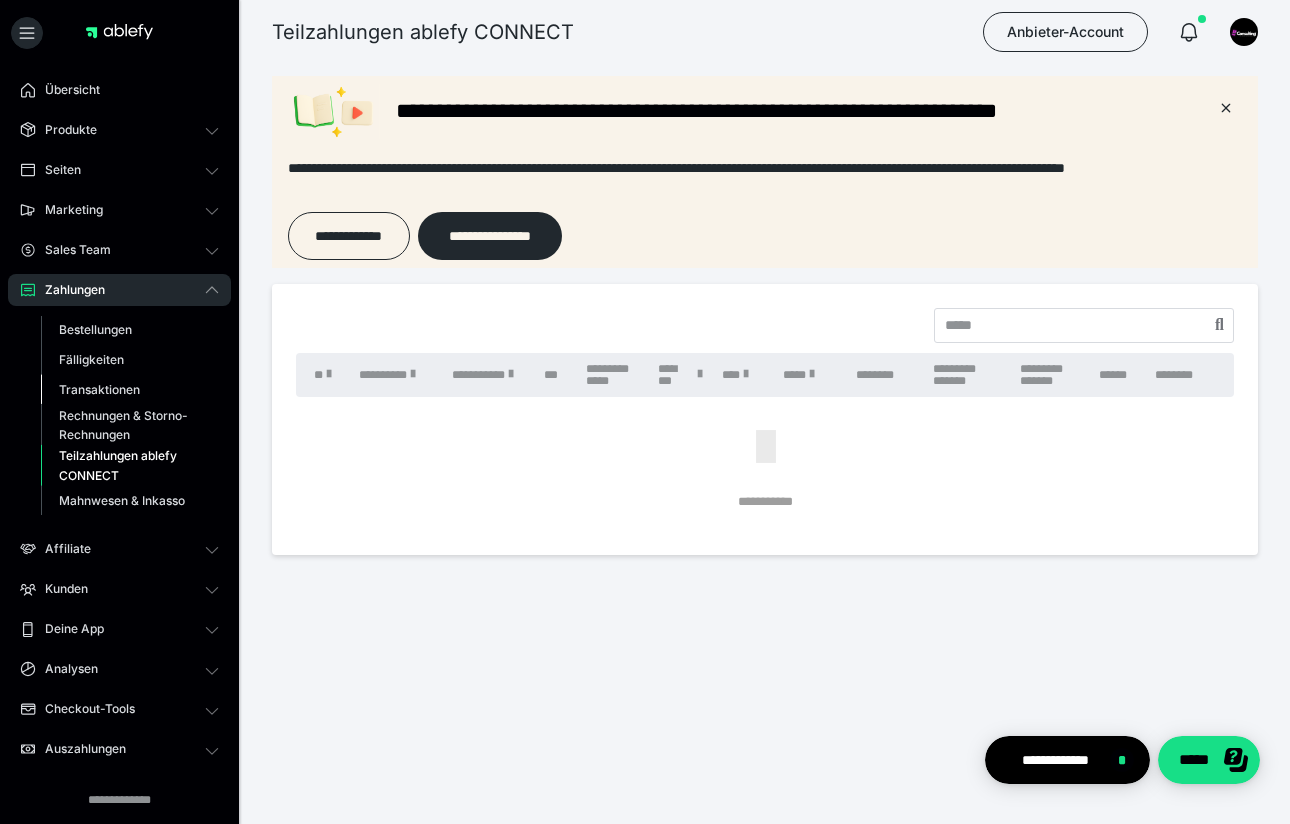 click on "Bestellungen Fälligkeiten Transaktionen Rechnungen & Storno-Rechnungen Teilzahlungen ablefy CONNECT Mahnwesen & Inkasso" at bounding box center (119, 415) 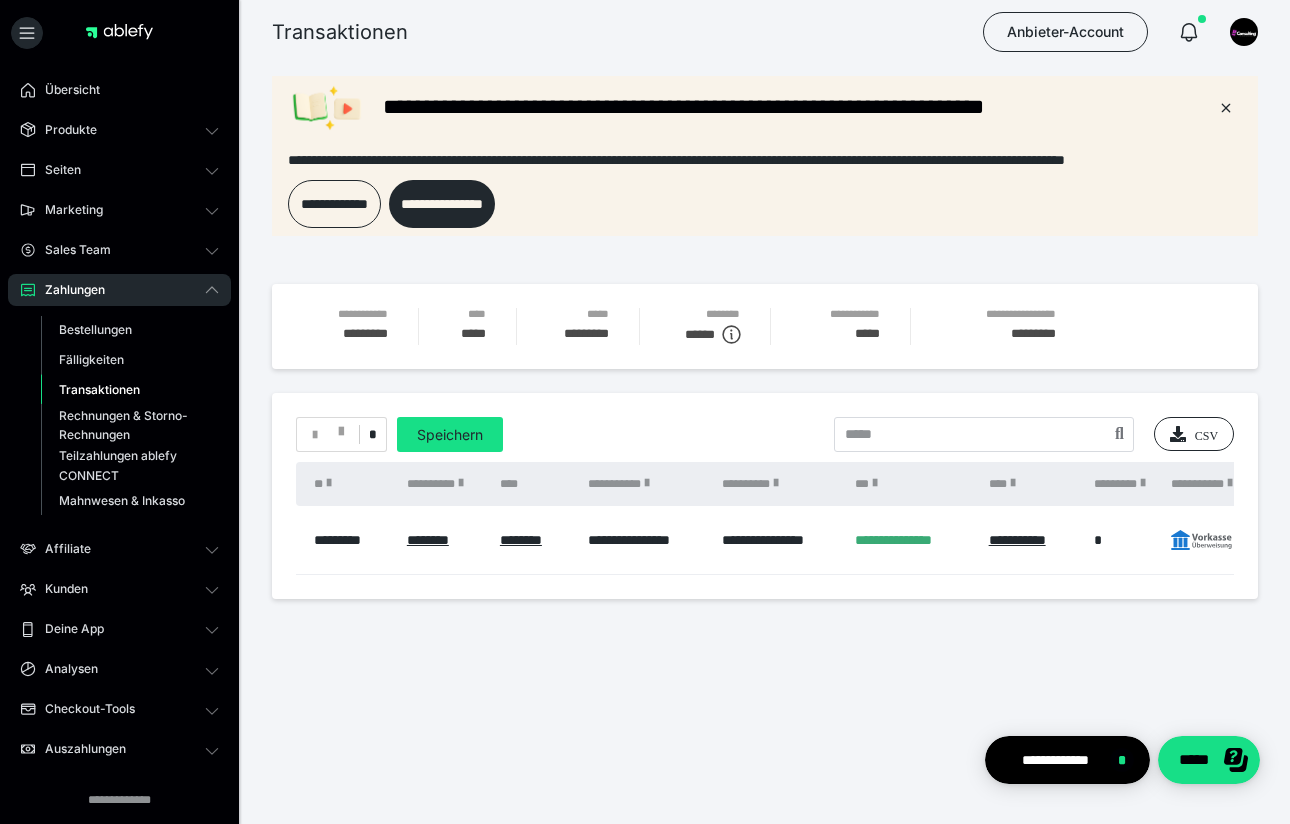 scroll, scrollTop: 0, scrollLeft: 0, axis: both 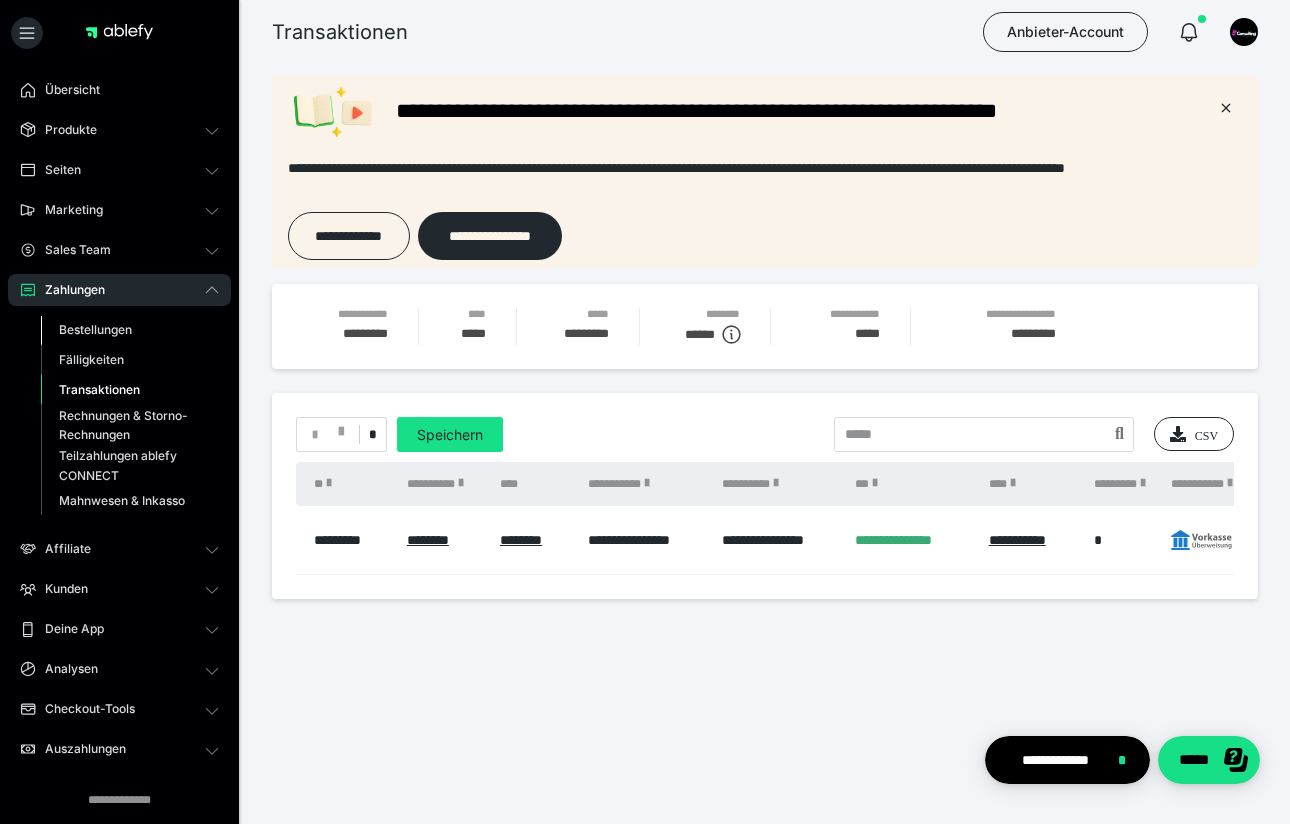 click on "Bestellungen" at bounding box center [95, 329] 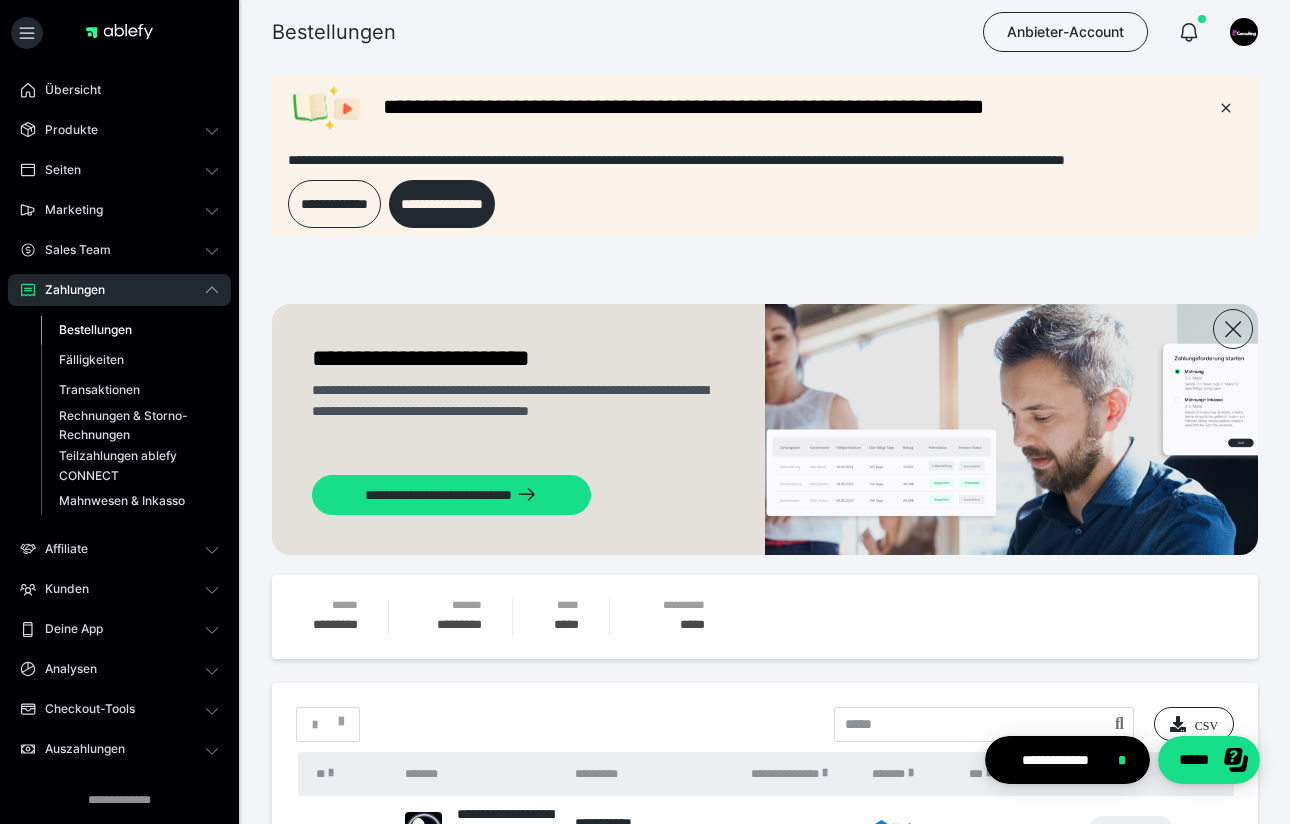 scroll, scrollTop: 0, scrollLeft: 0, axis: both 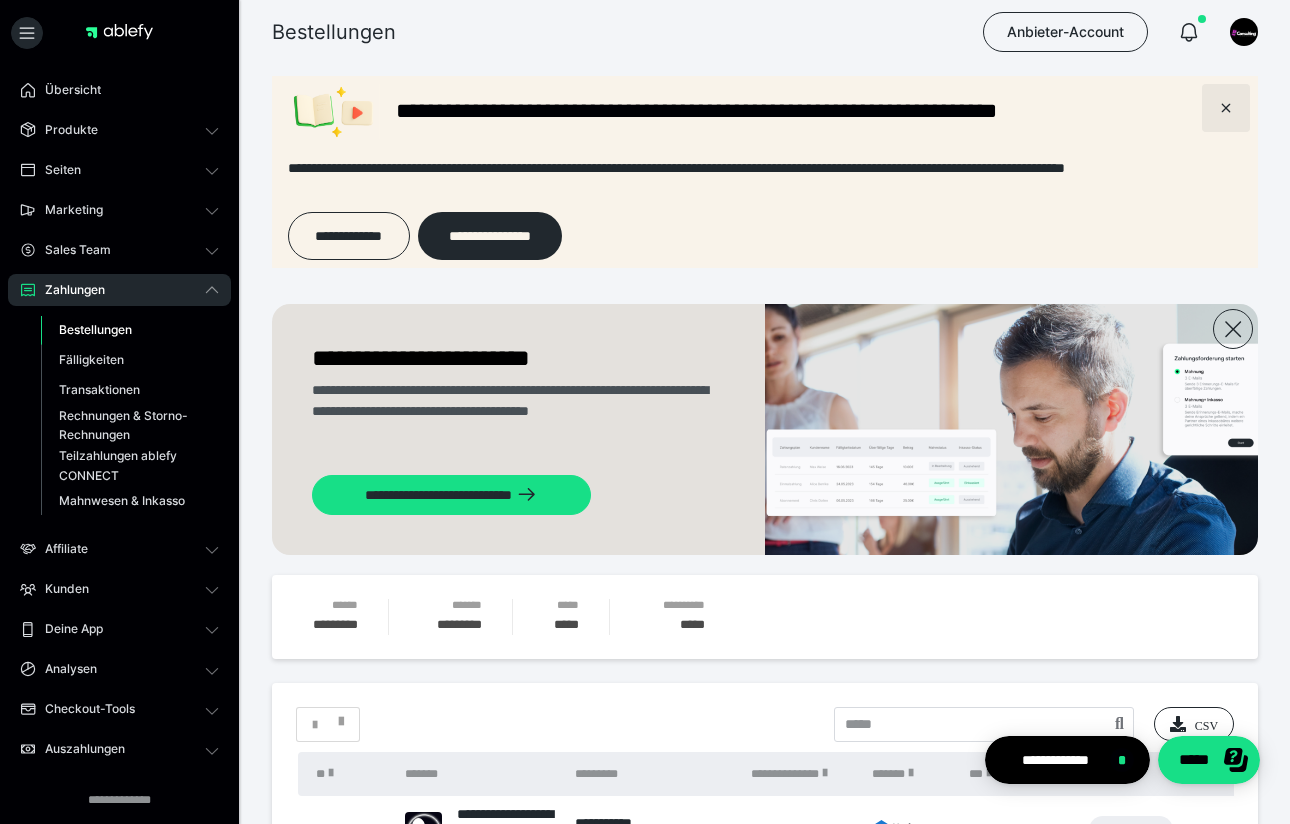 click 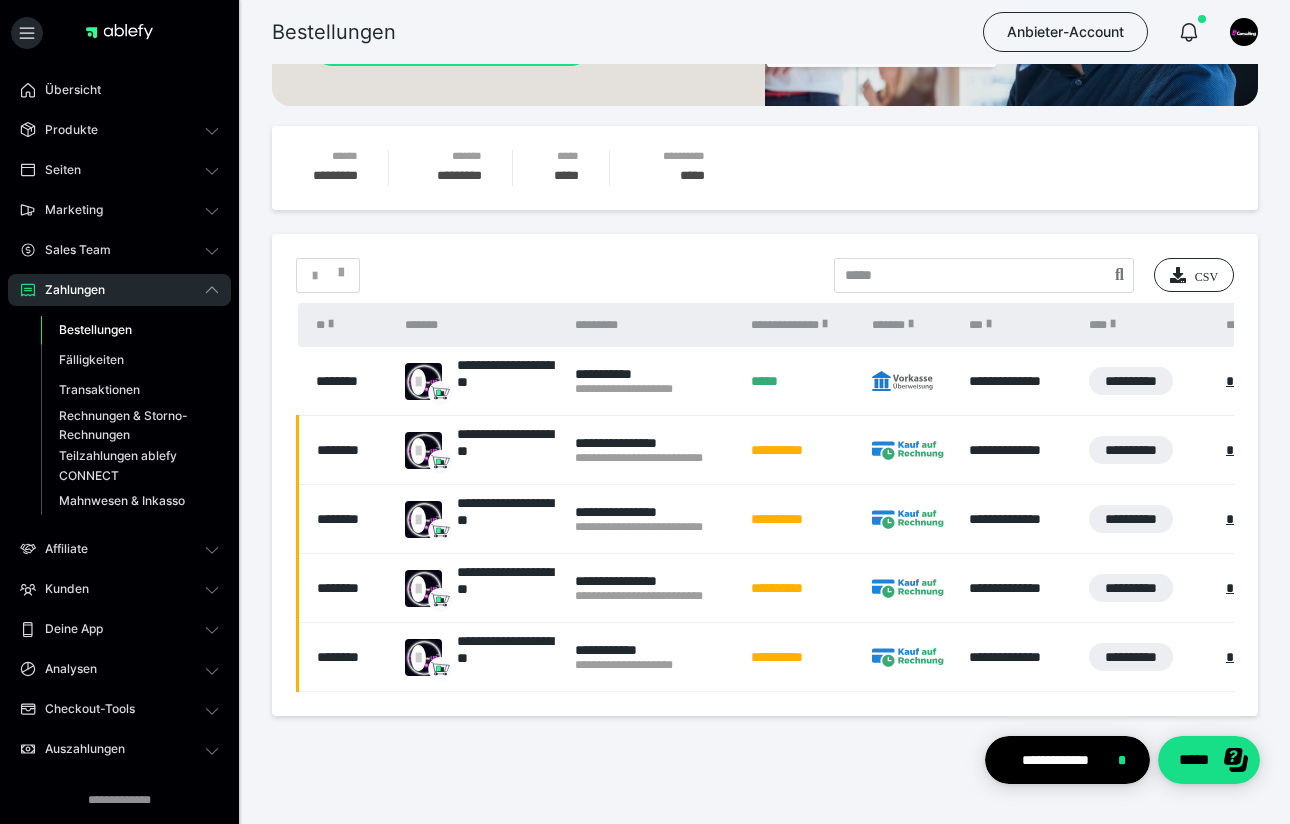 scroll, scrollTop: 258, scrollLeft: 0, axis: vertical 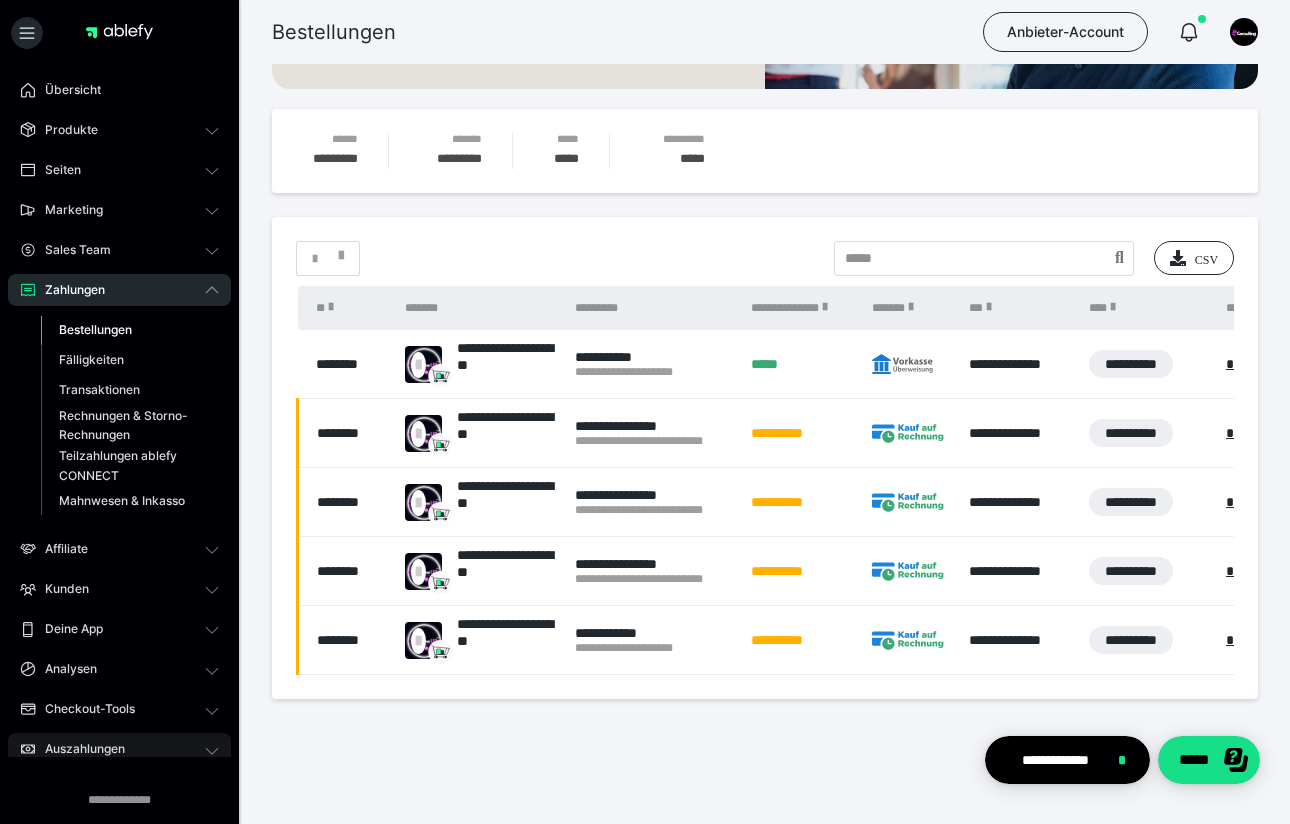 click on "Auszahlungen" at bounding box center [78, 749] 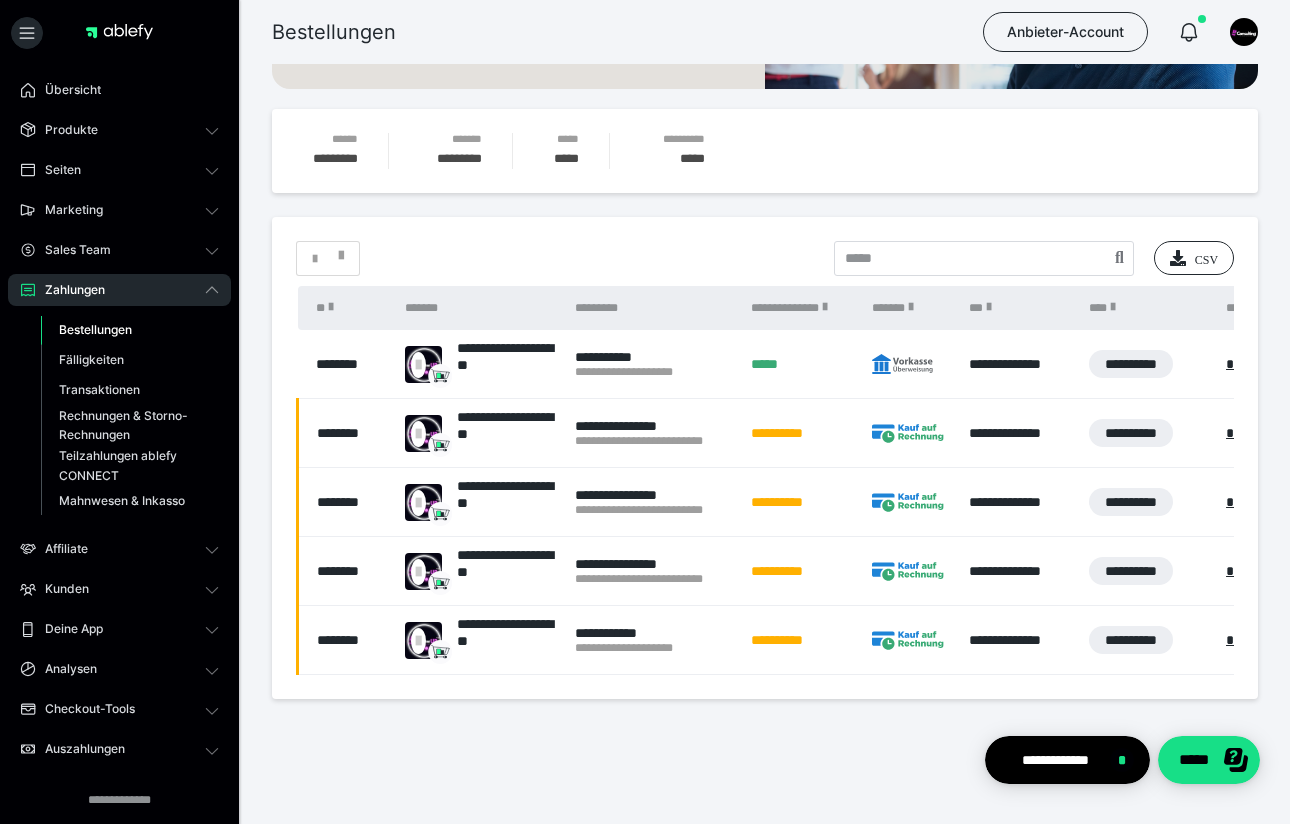scroll, scrollTop: 257, scrollLeft: 0, axis: vertical 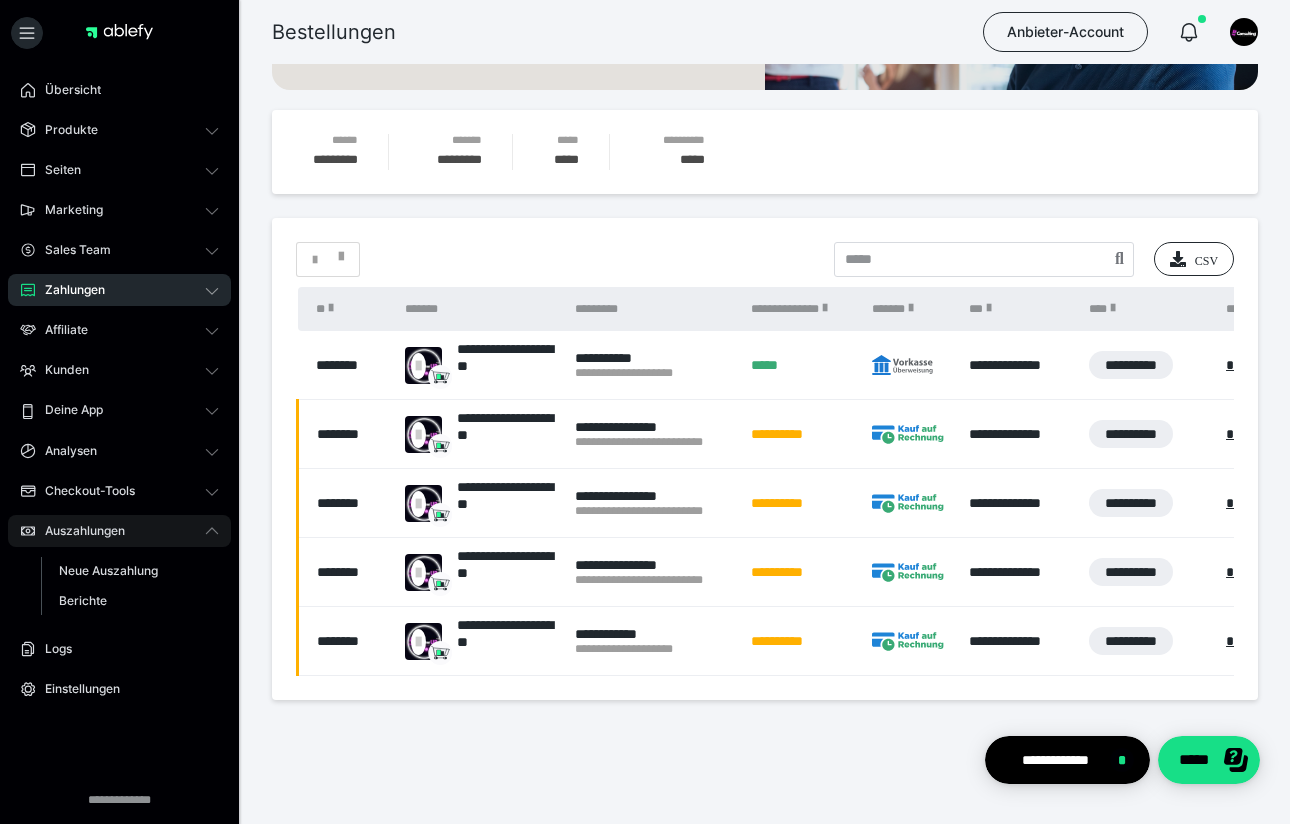 click on "Auszahlungen" at bounding box center [78, 531] 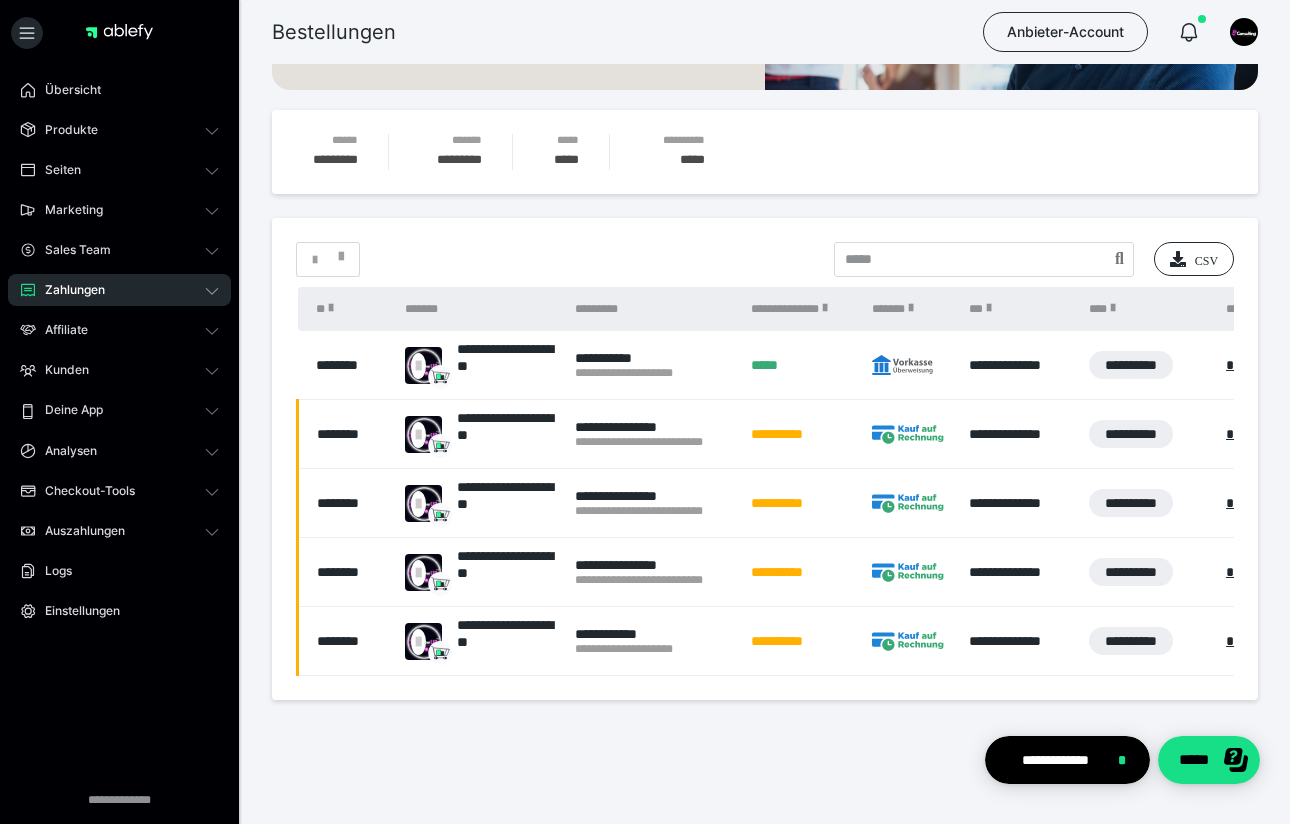 drag, startPoint x: 102, startPoint y: 535, endPoint x: 118, endPoint y: 569, distance: 37.576588 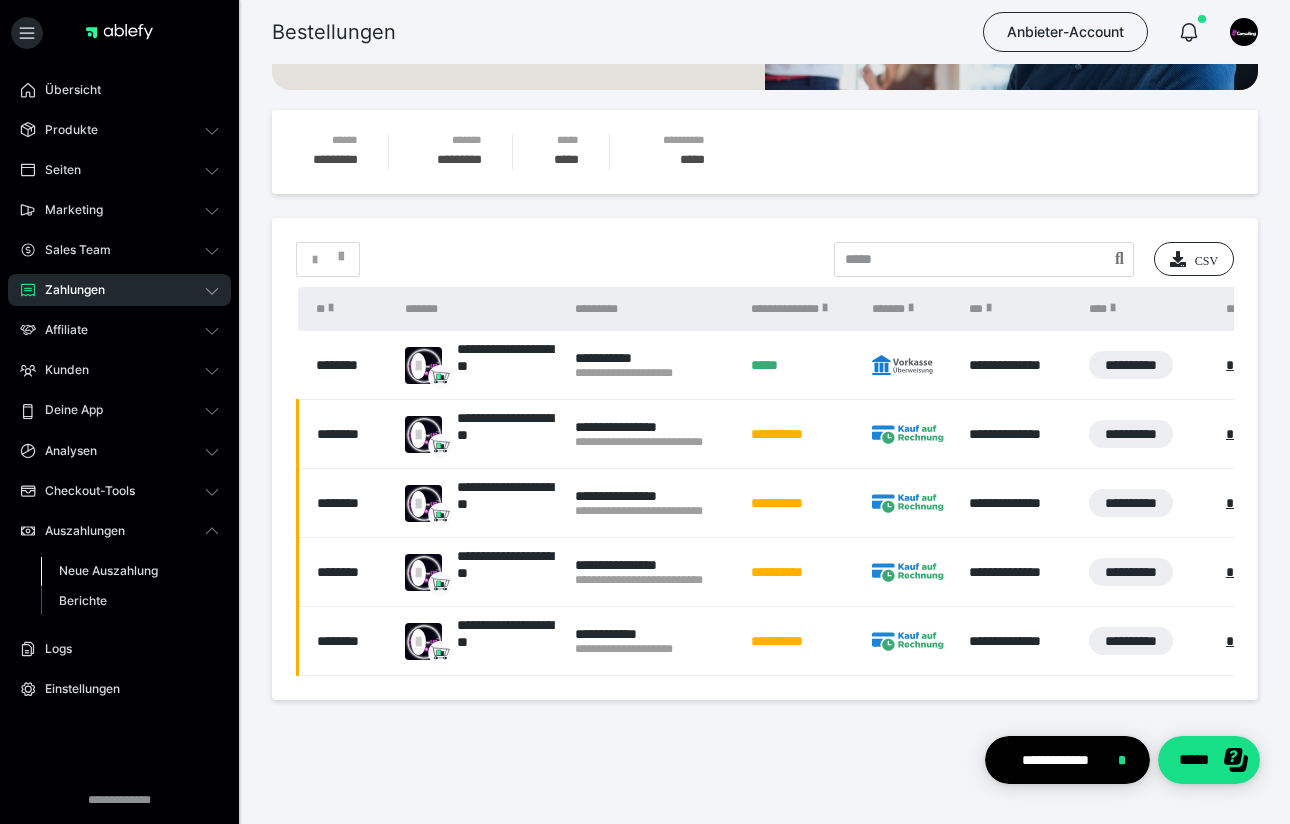click on "Neue Auszahlung" at bounding box center (108, 570) 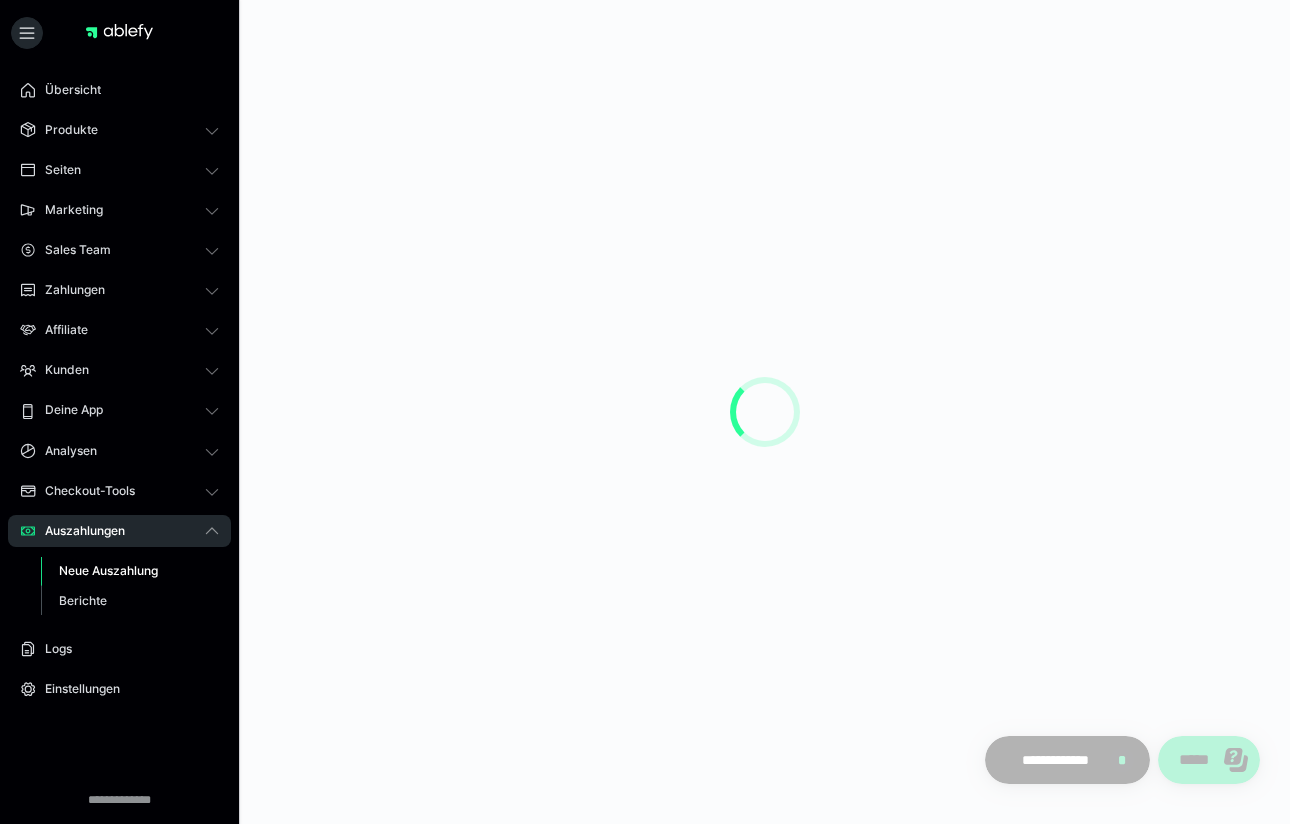 scroll, scrollTop: 0, scrollLeft: 0, axis: both 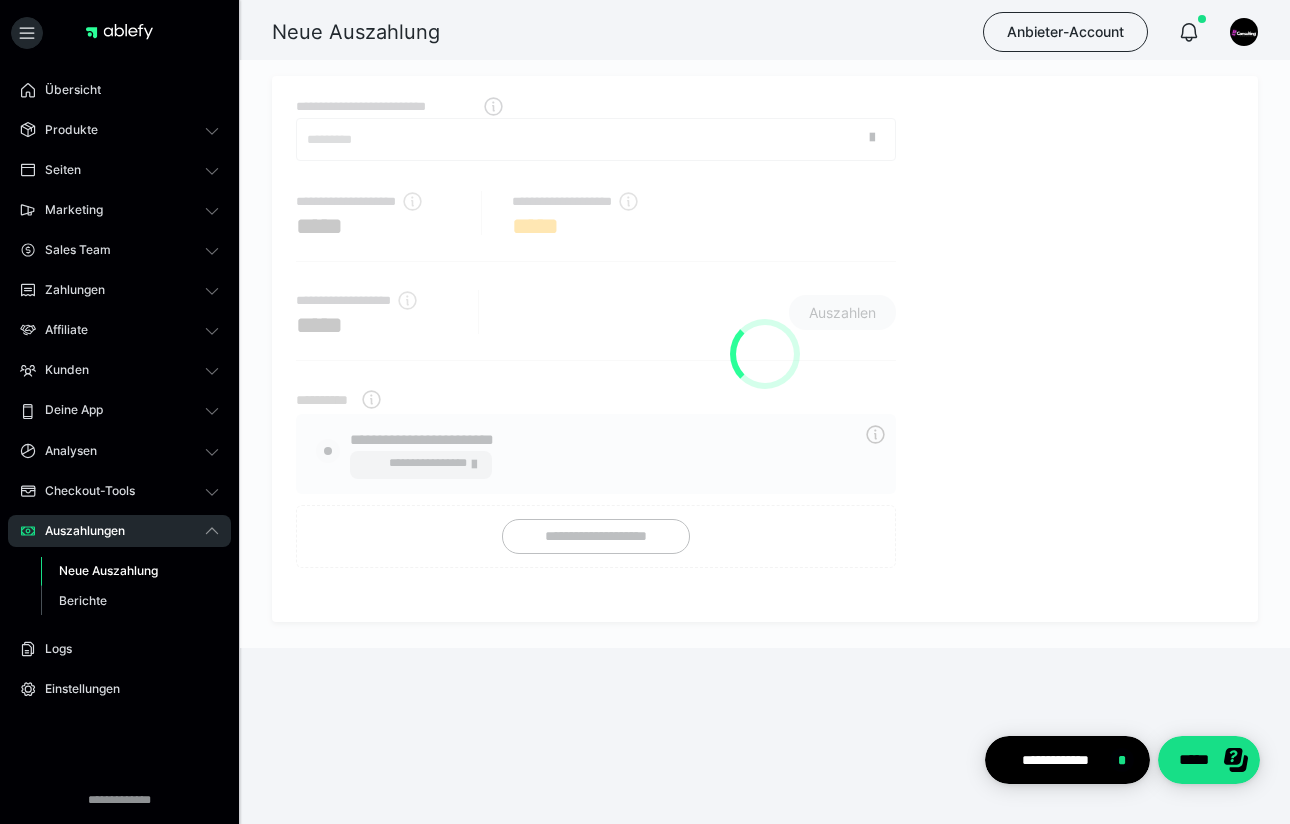 radio on "****" 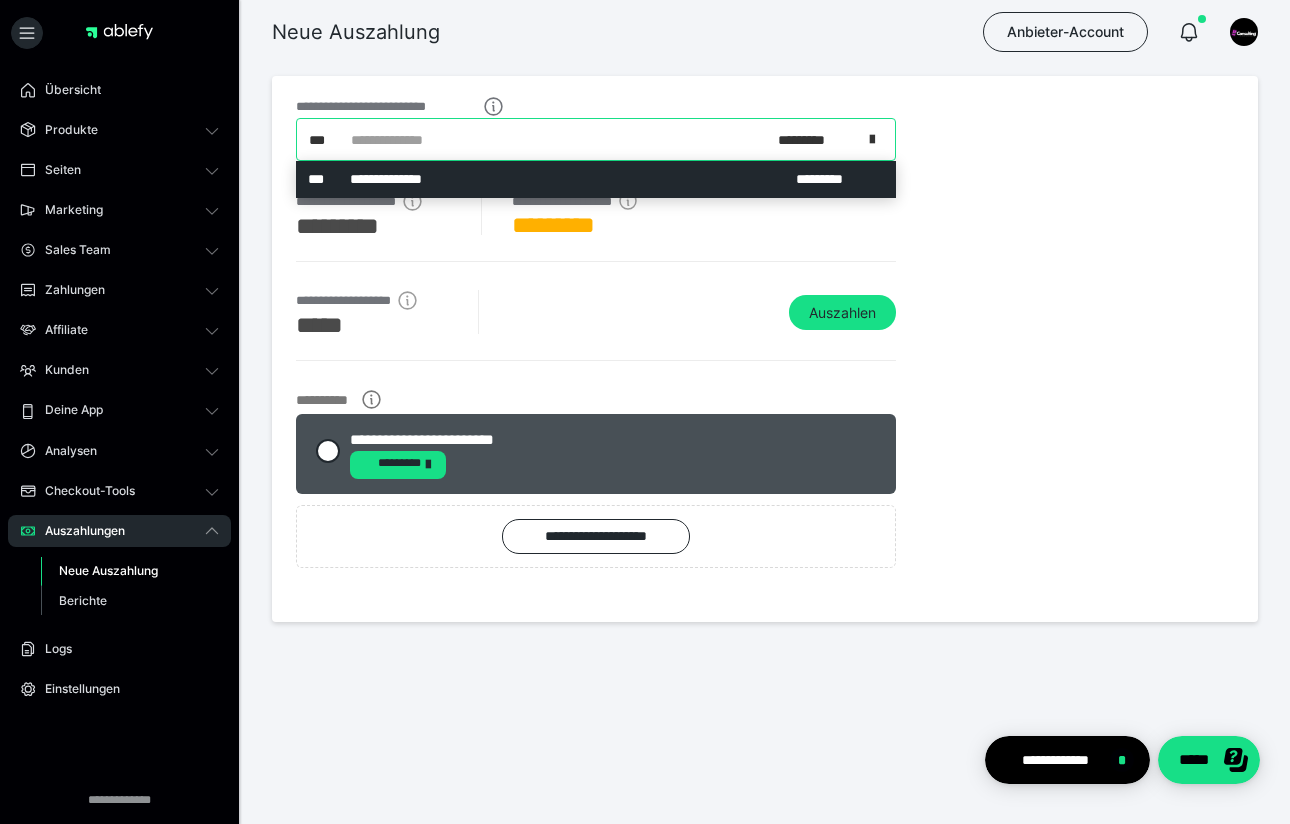 click at bounding box center (878, 139) 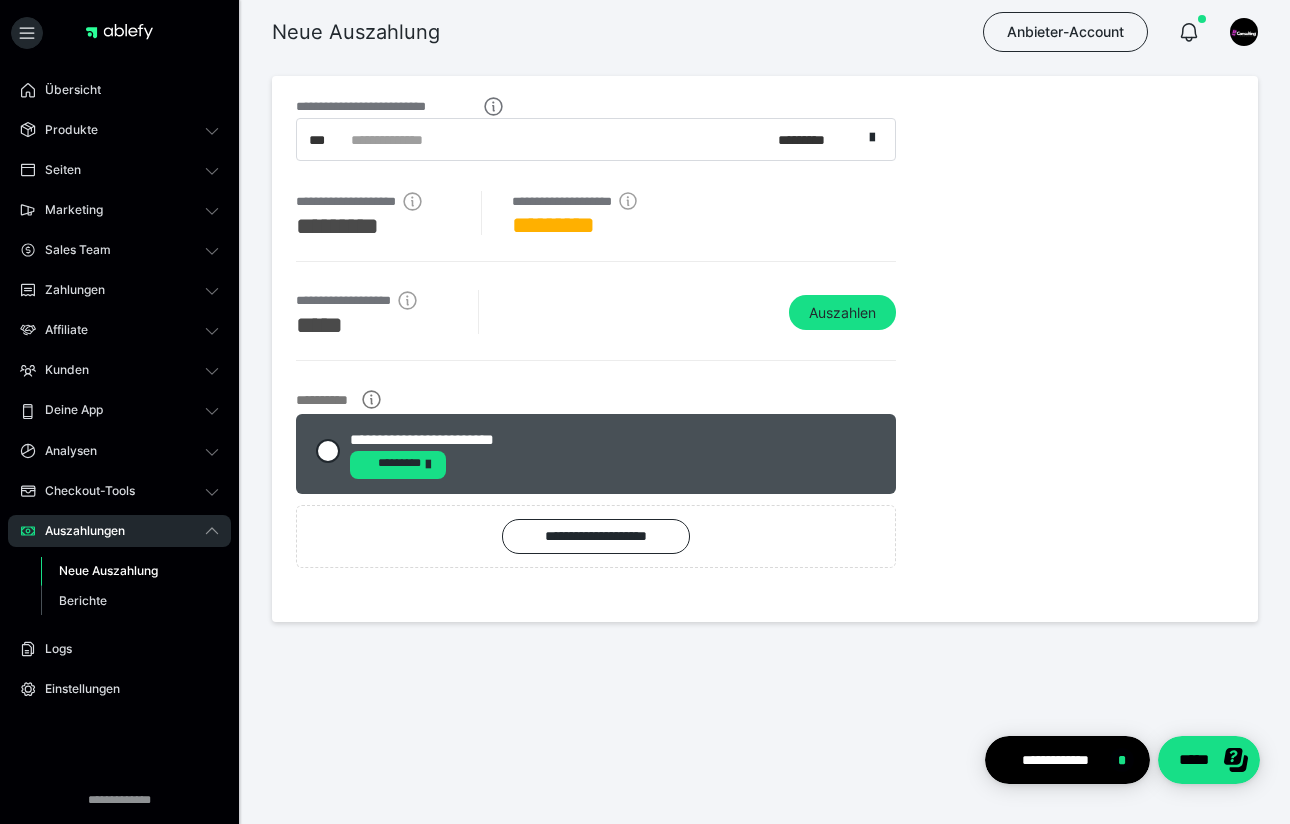 drag, startPoint x: 68, startPoint y: 82, endPoint x: 131, endPoint y: 106, distance: 67.41662 